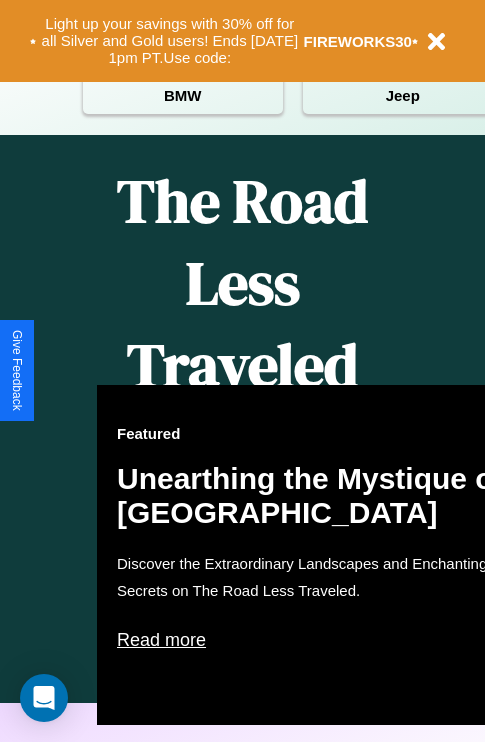 scroll, scrollTop: 817, scrollLeft: 0, axis: vertical 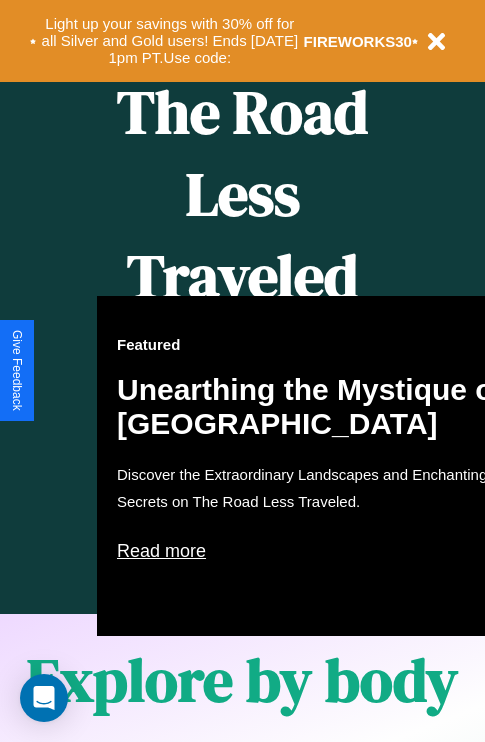 click on "Featured Unearthing the Mystique of Iceland Discover the Extraordinary Landscapes and Enchanting Secrets on The Road Less Traveled. Read more" at bounding box center [317, 466] 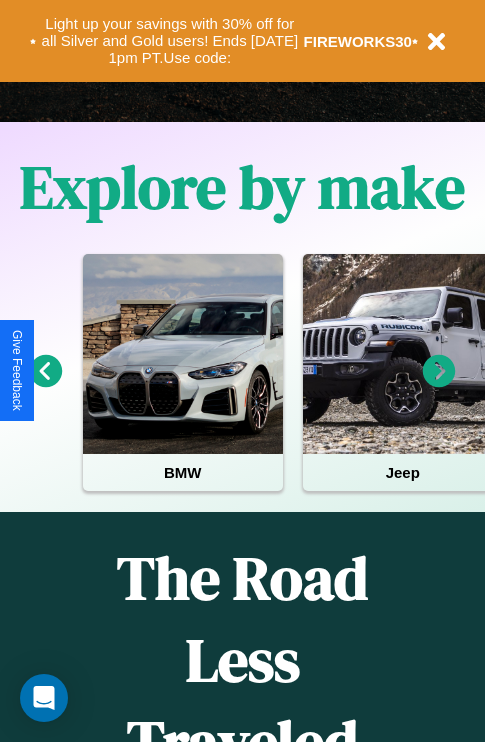 scroll, scrollTop: 308, scrollLeft: 0, axis: vertical 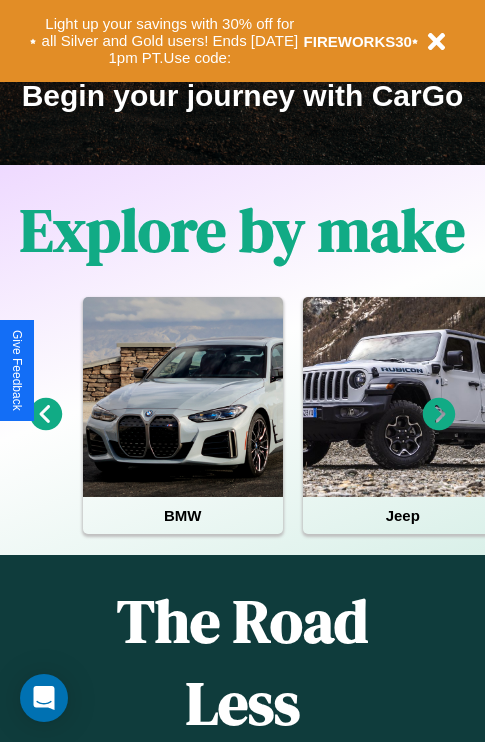 click 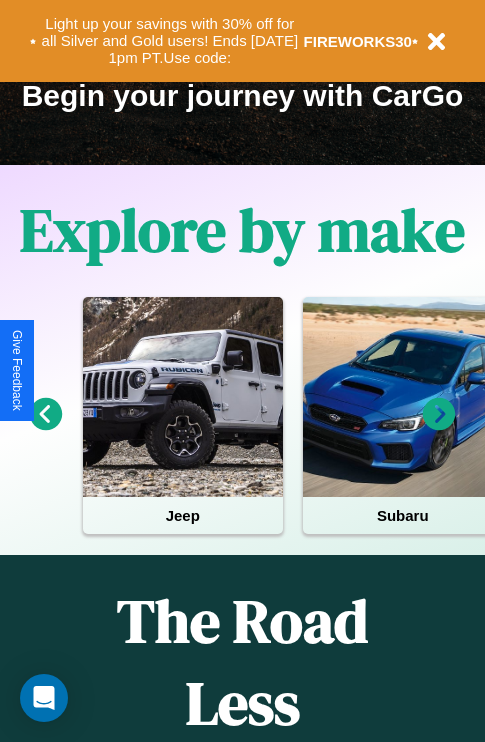 click 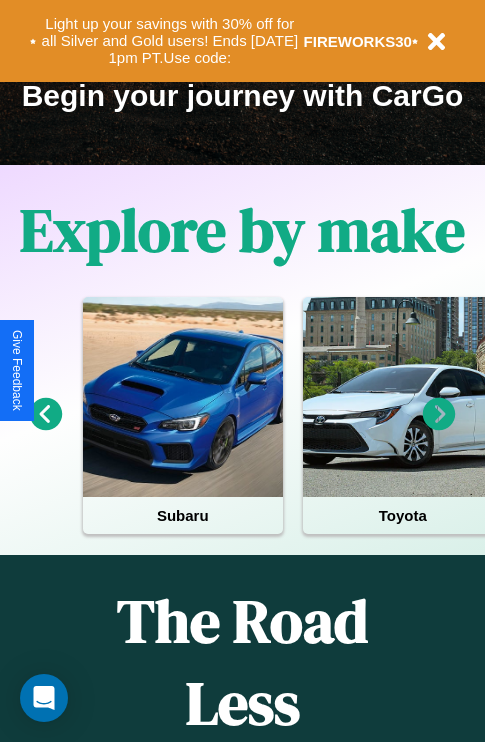 click 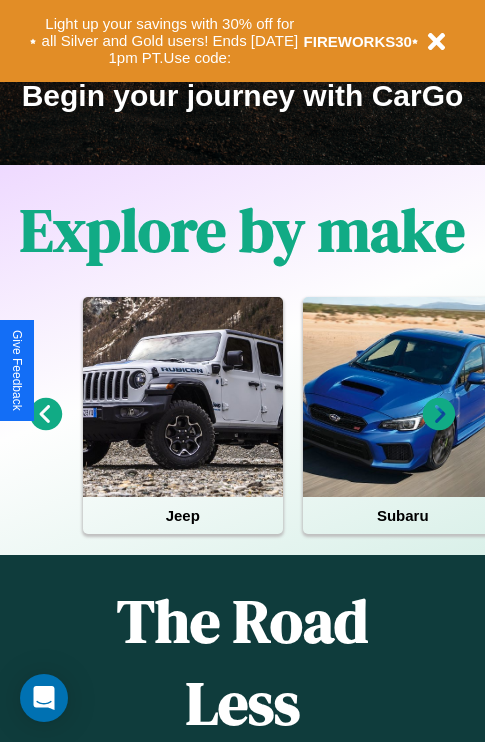 click 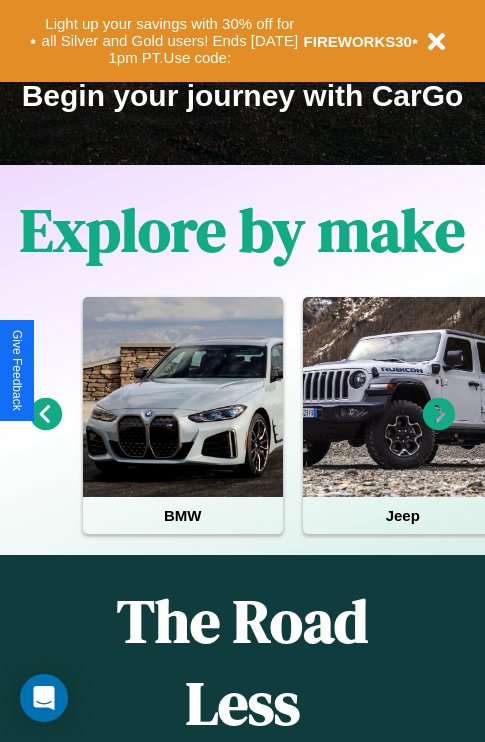 click 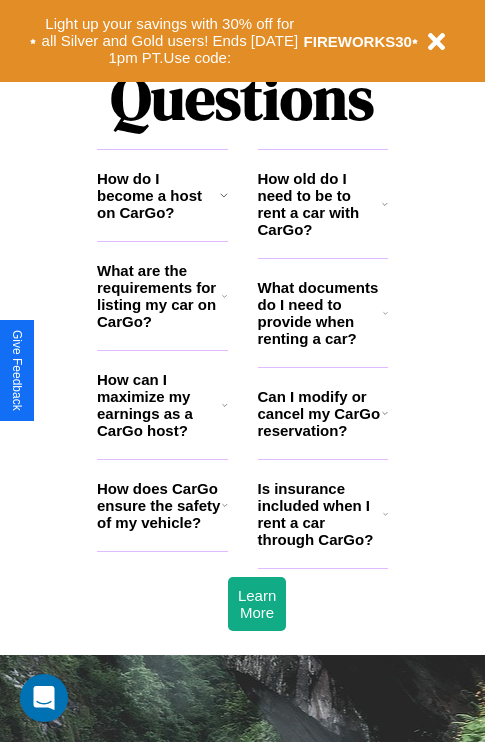 scroll, scrollTop: 2423, scrollLeft: 0, axis: vertical 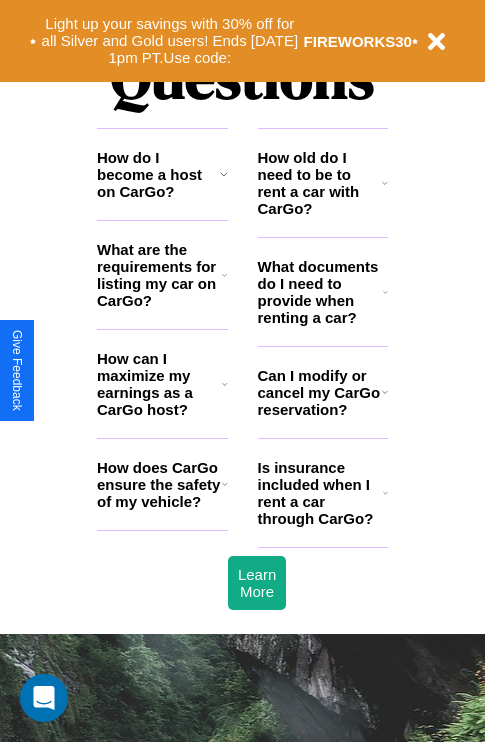 click on "What documents do I need to provide when renting a car?" at bounding box center (321, 292) 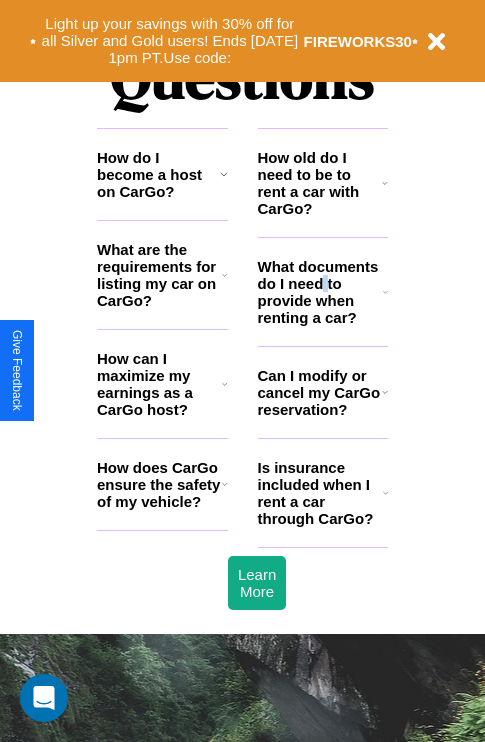click on "What documents do I need to provide when renting a car?" at bounding box center [321, 292] 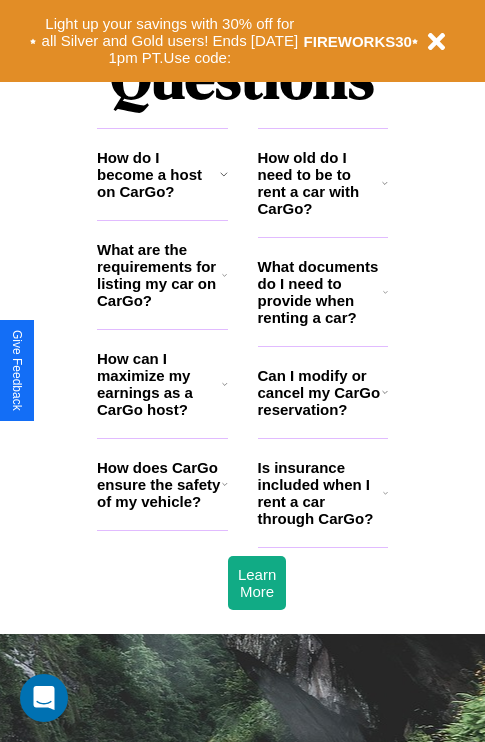click on "How can I maximize my earnings as a CarGo host?" at bounding box center (159, 384) 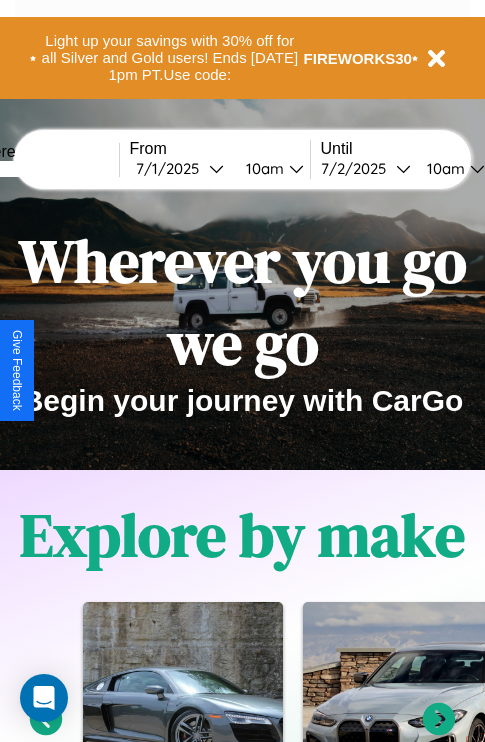 scroll, scrollTop: 0, scrollLeft: 0, axis: both 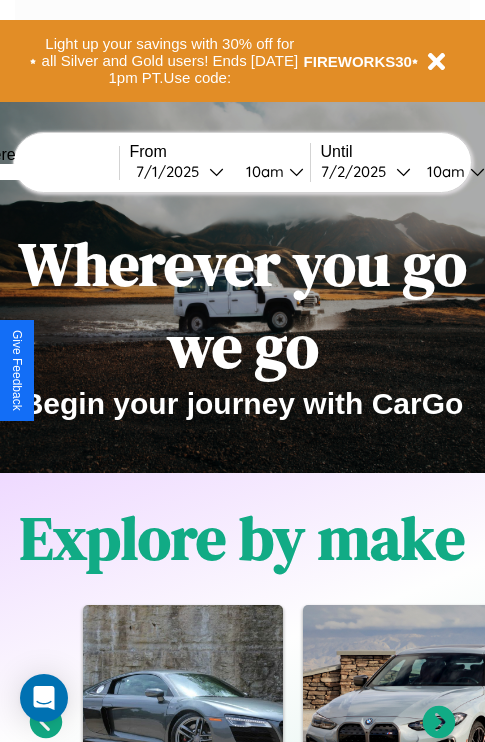 click at bounding box center [44, 172] 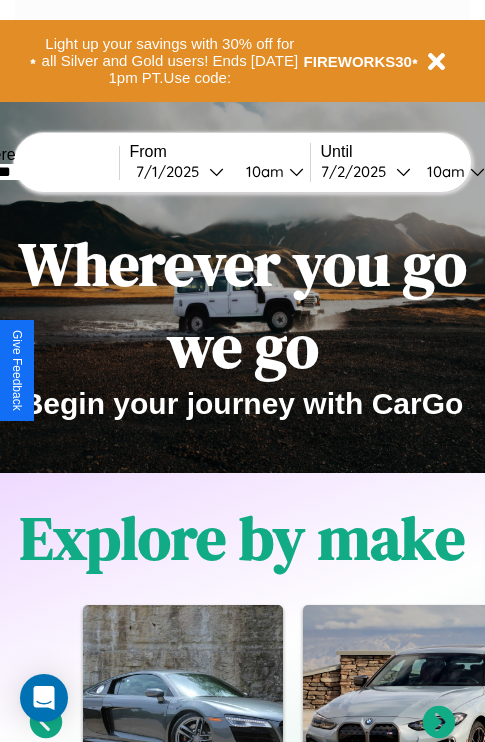 type on "*******" 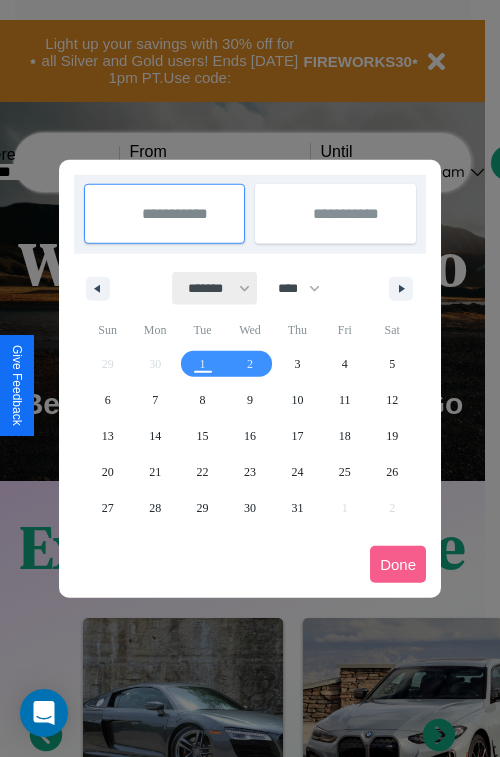 click on "******* ******** ***** ***** *** **** **** ****** ********* ******* ******** ********" at bounding box center (215, 288) 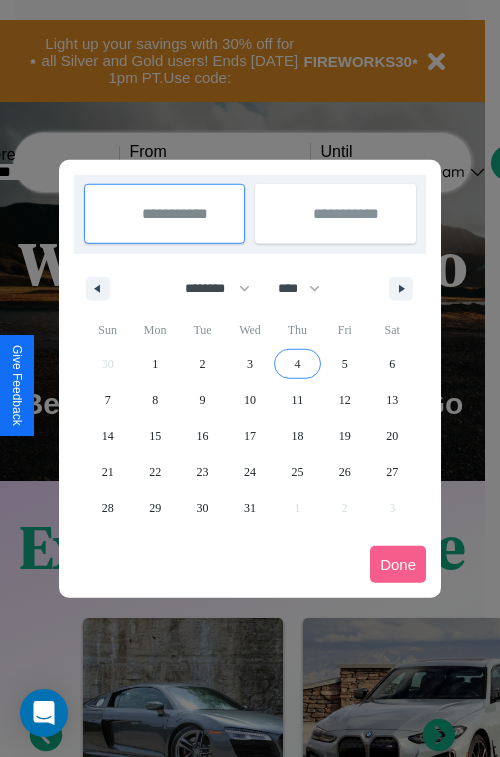 click on "4" at bounding box center [297, 364] 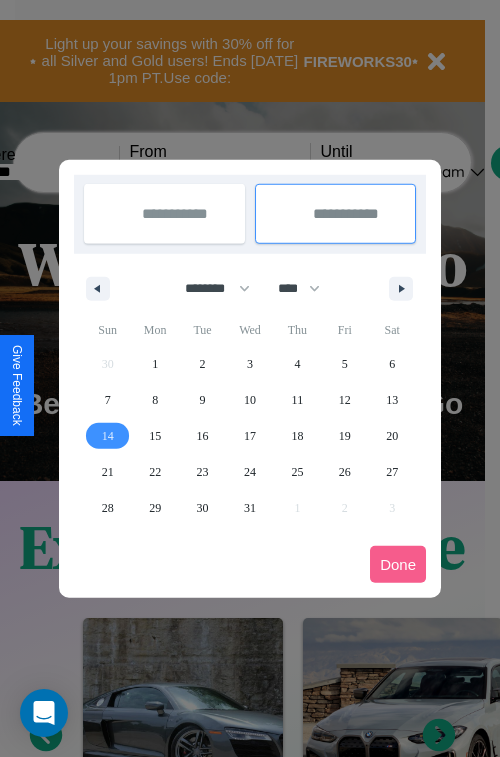 click on "14" at bounding box center (108, 436) 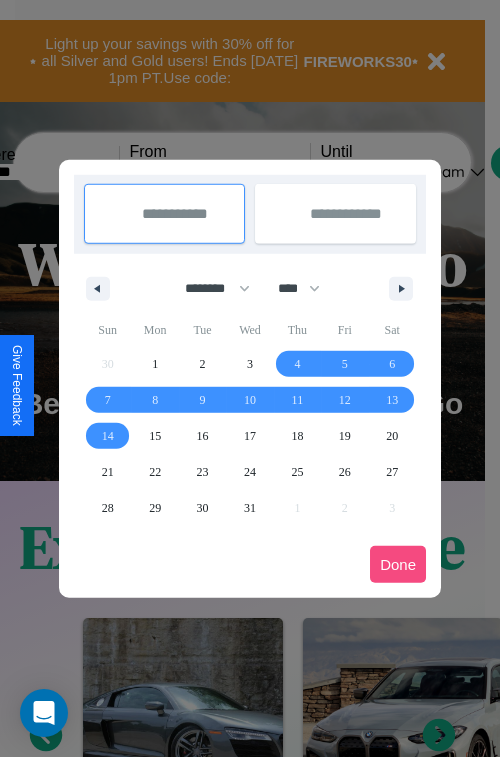 click on "Done" at bounding box center [398, 564] 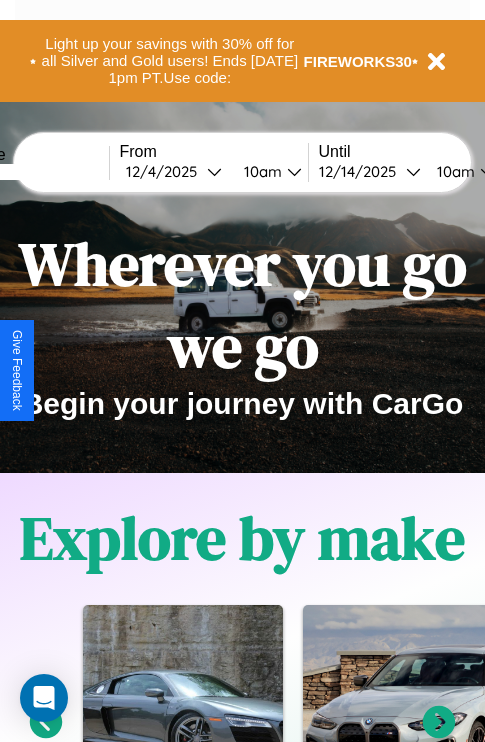 scroll, scrollTop: 0, scrollLeft: 77, axis: horizontal 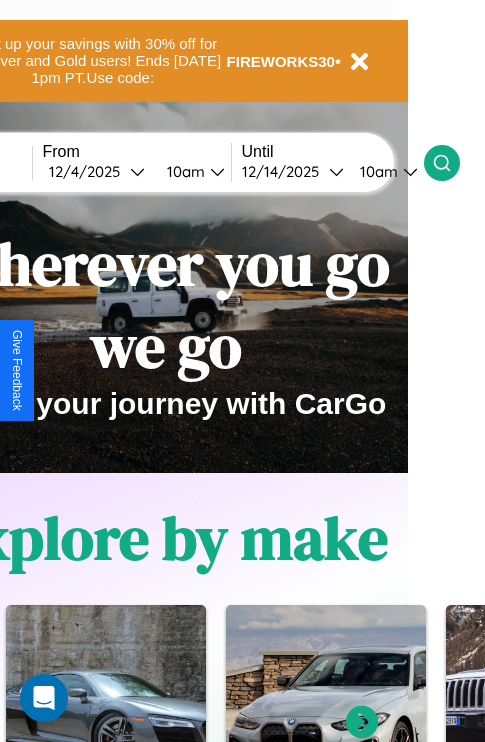 click 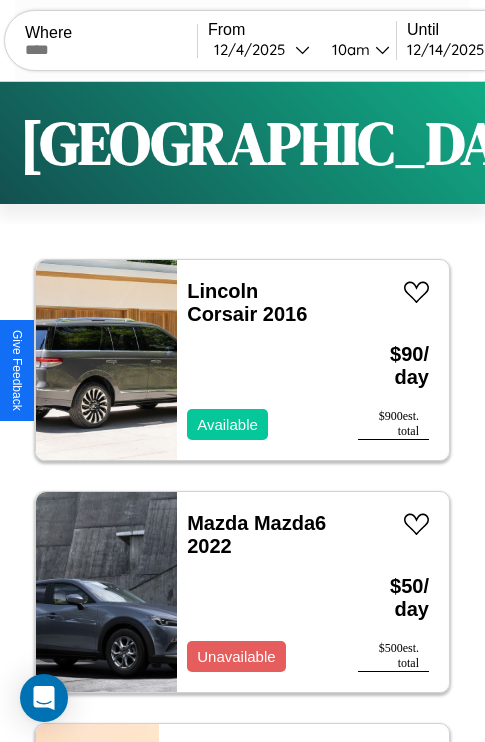 scroll, scrollTop: 66, scrollLeft: 0, axis: vertical 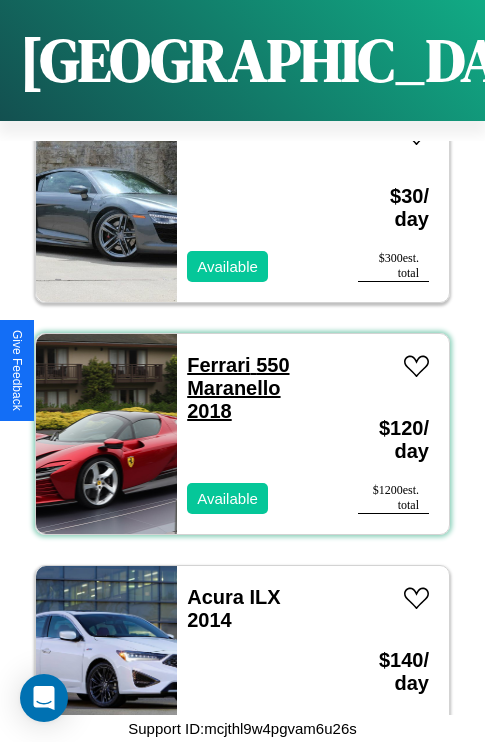 click on "Ferrari   550 Maranello   2018" at bounding box center (238, 388) 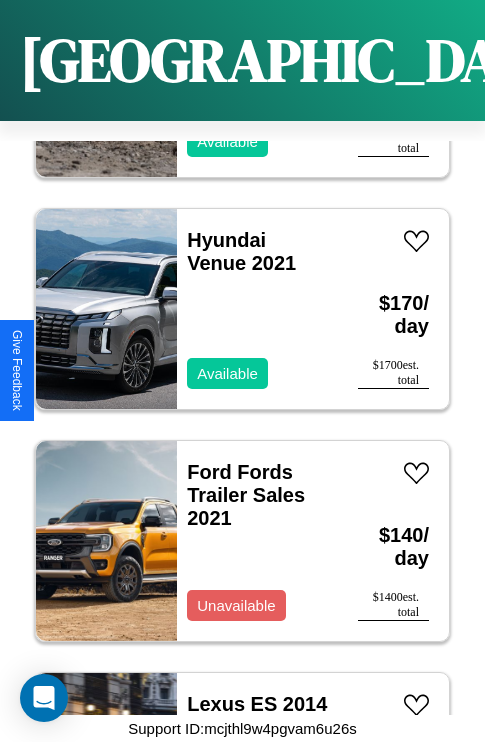 scroll, scrollTop: 3555, scrollLeft: 0, axis: vertical 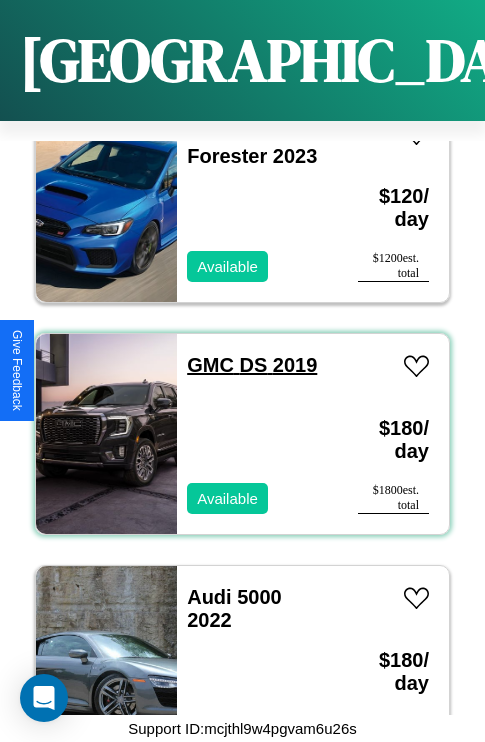 click on "GMC   DS   2019" at bounding box center (252, 365) 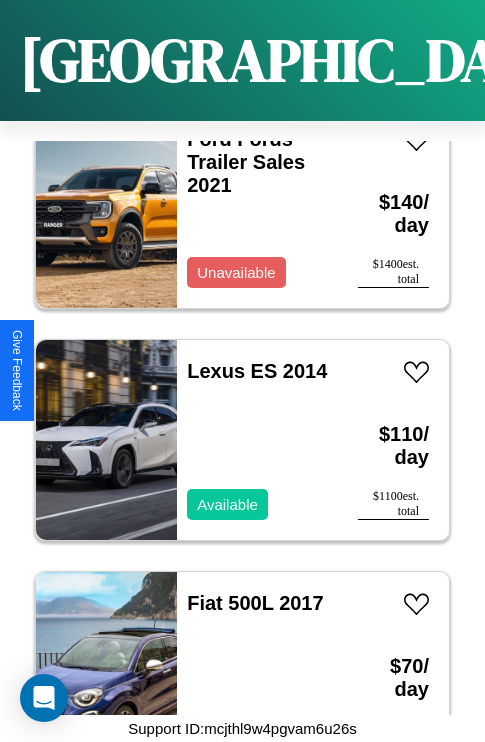 scroll, scrollTop: 13531, scrollLeft: 0, axis: vertical 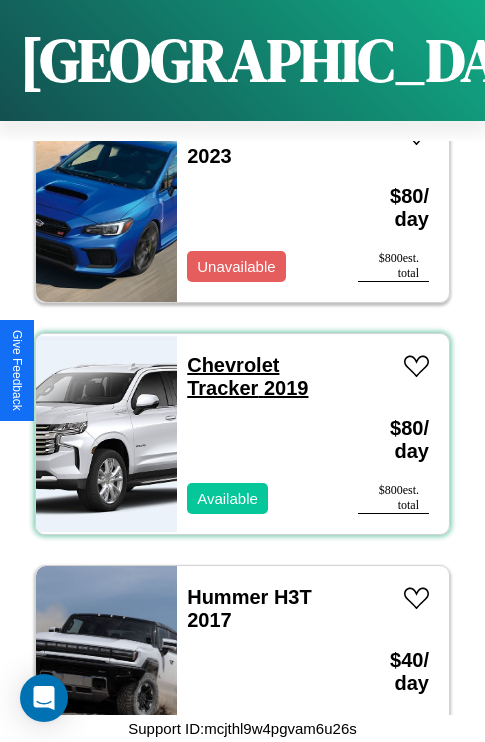 click on "Chevrolet   Tracker   2019" at bounding box center (247, 376) 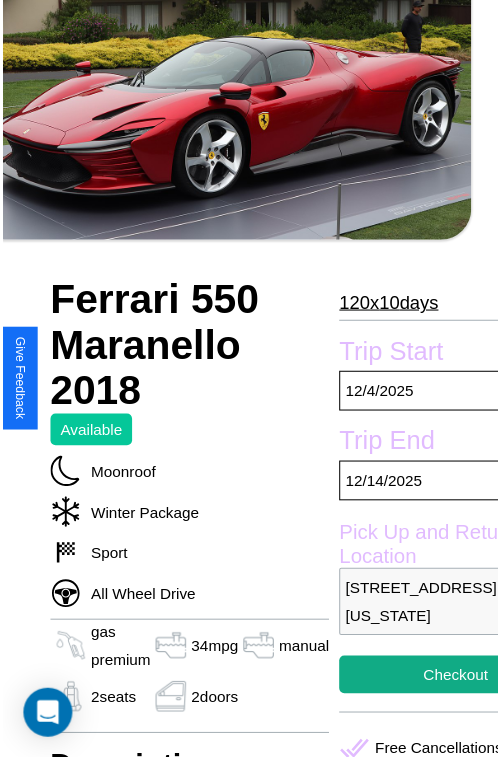 scroll, scrollTop: 600, scrollLeft: 91, axis: both 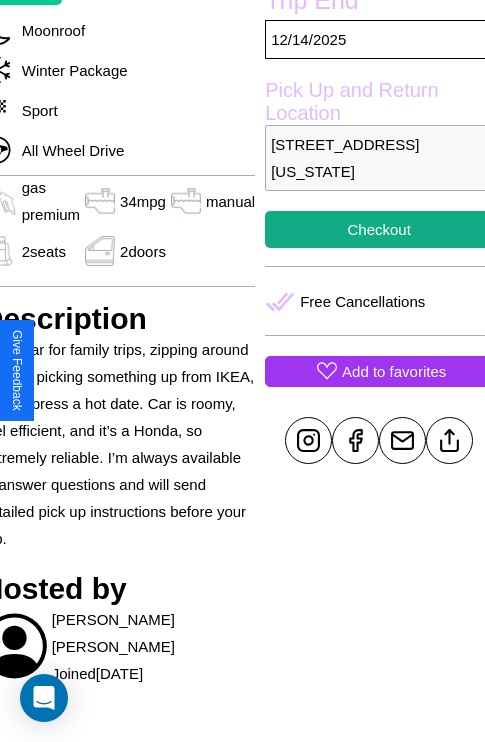 click on "Add to favorites" at bounding box center [394, 371] 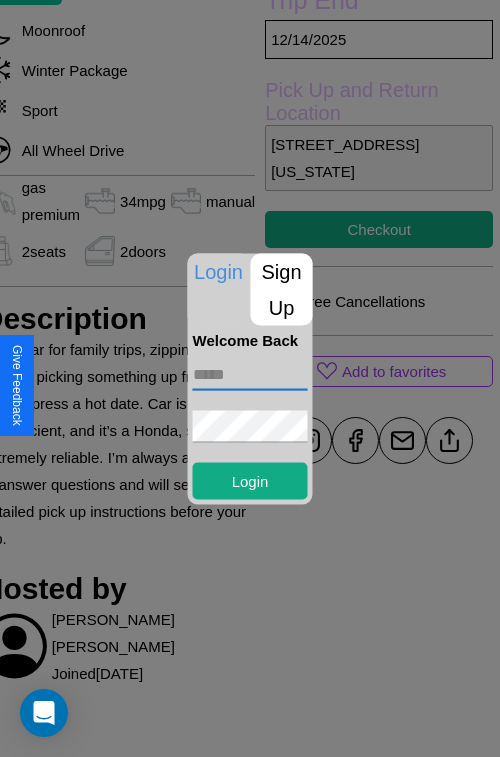 click at bounding box center [250, 374] 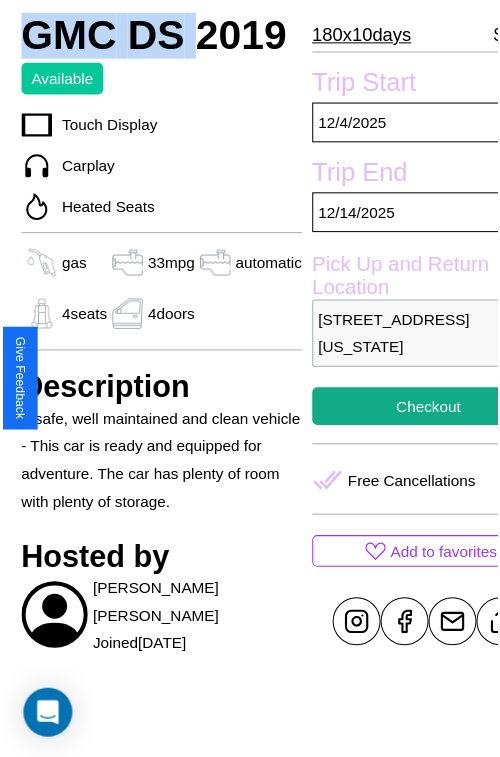 scroll, scrollTop: 640, scrollLeft: 84, axis: both 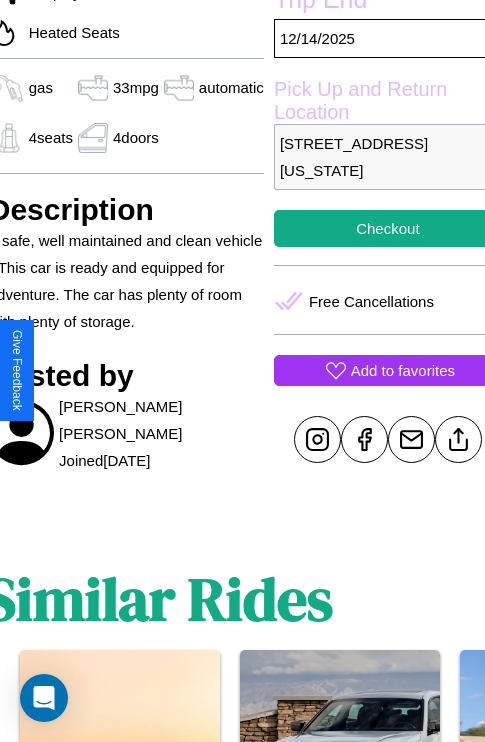 click on "Add to favorites" at bounding box center (403, 370) 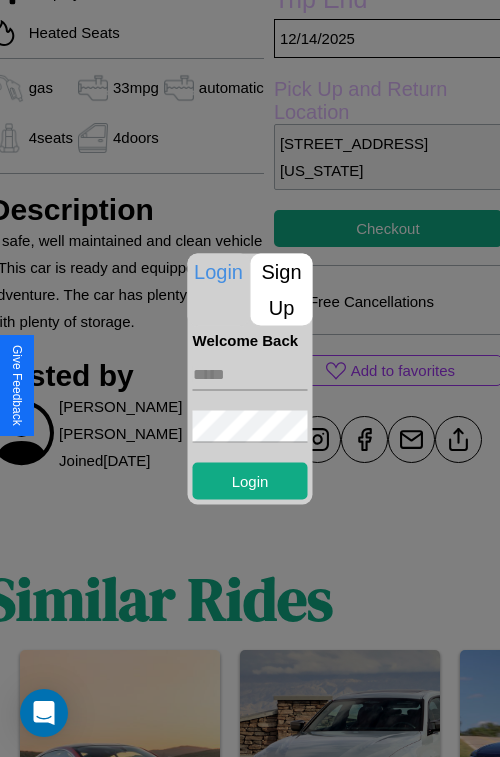 click on "Sign Up" at bounding box center (282, 289) 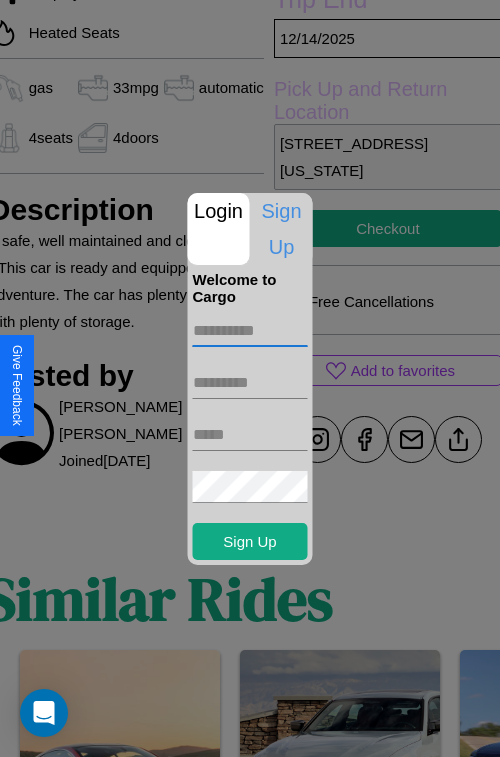 click at bounding box center [250, 331] 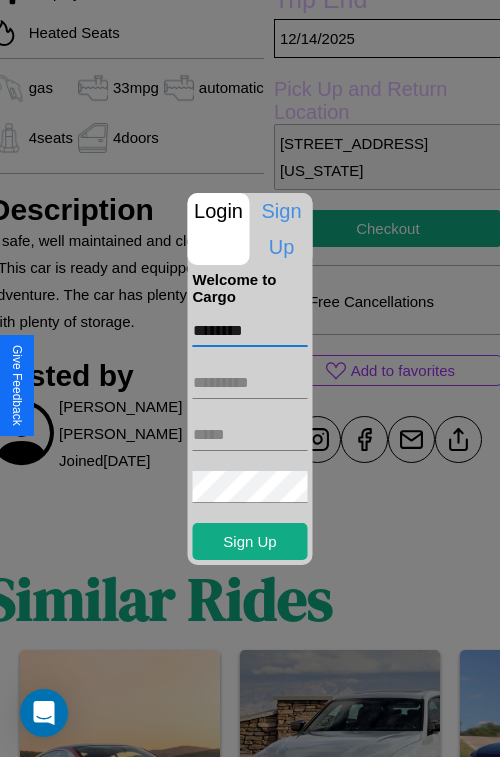 type on "********" 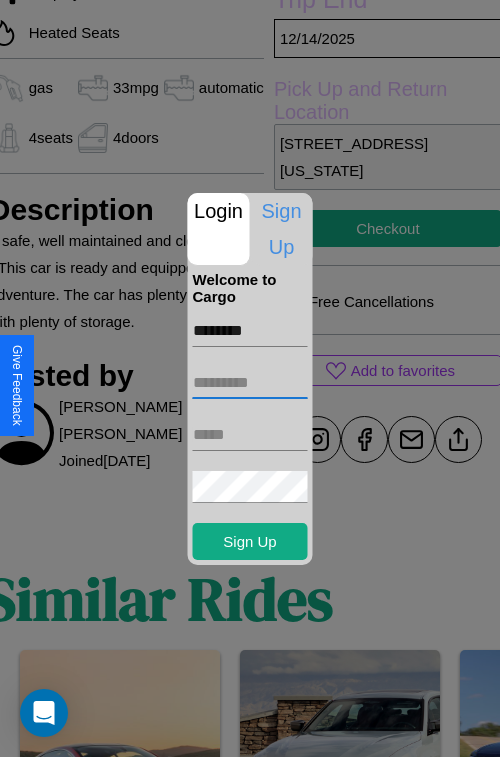 click at bounding box center (250, 383) 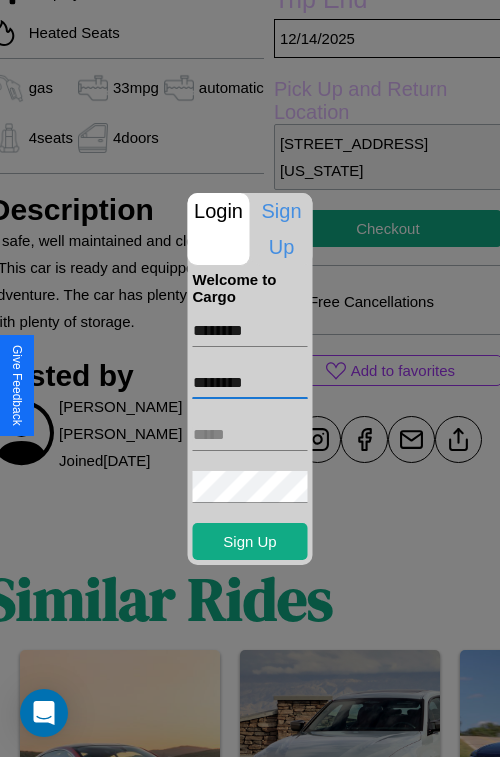type on "********" 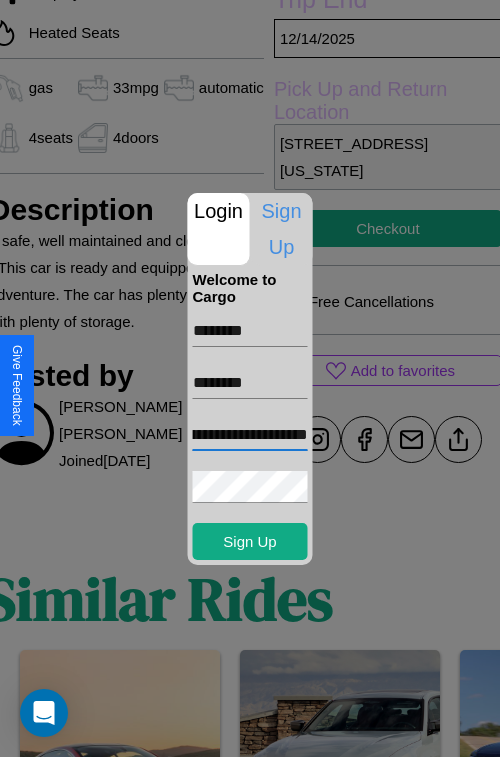 scroll, scrollTop: 0, scrollLeft: 112, axis: horizontal 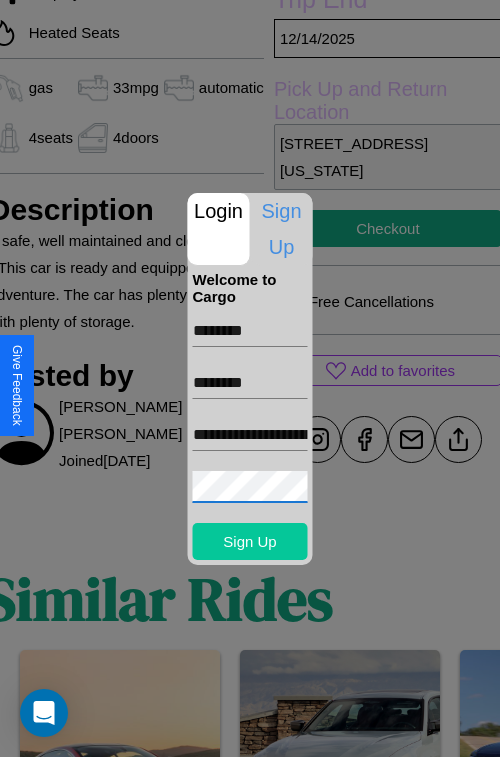 click on "Sign Up" at bounding box center [250, 541] 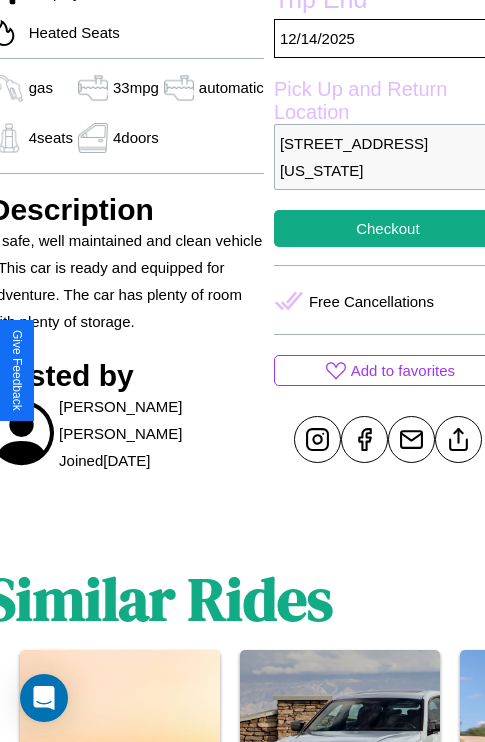 scroll, scrollTop: 709, scrollLeft: 84, axis: both 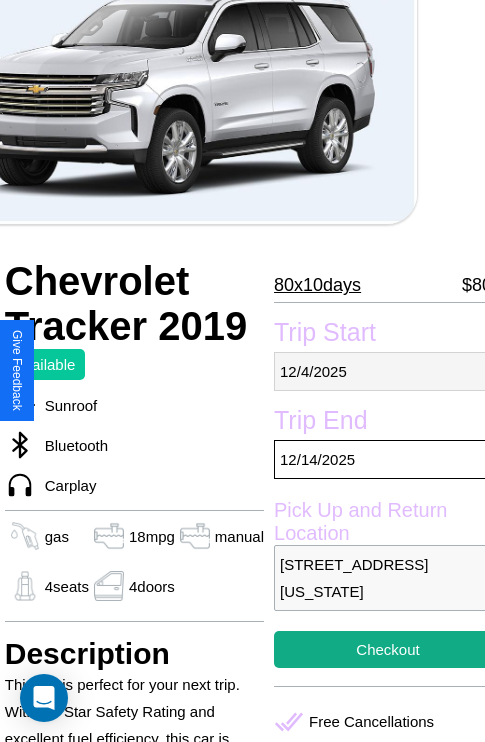 click on "[DATE]" at bounding box center (388, 371) 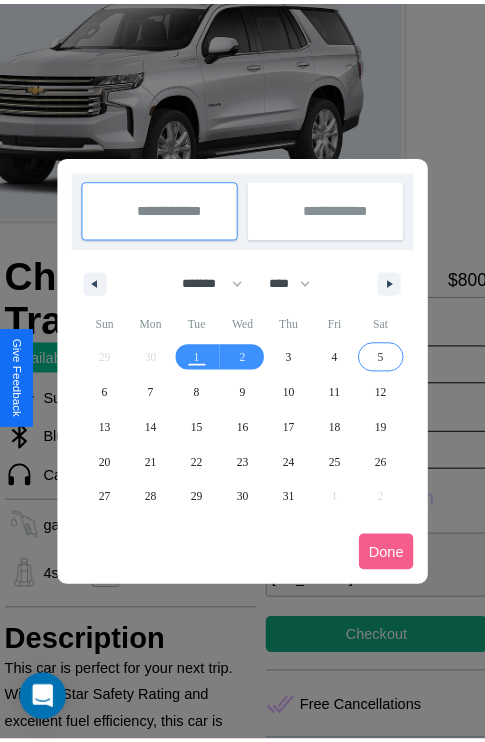 scroll, scrollTop: 0, scrollLeft: 68, axis: horizontal 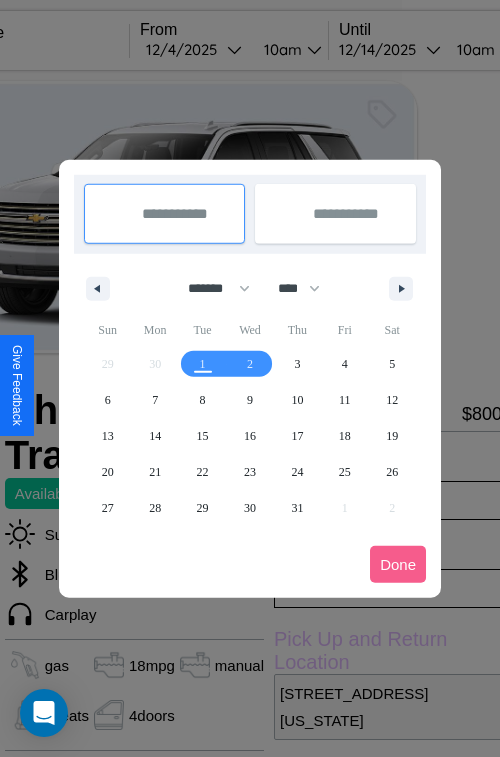 click at bounding box center (250, 378) 